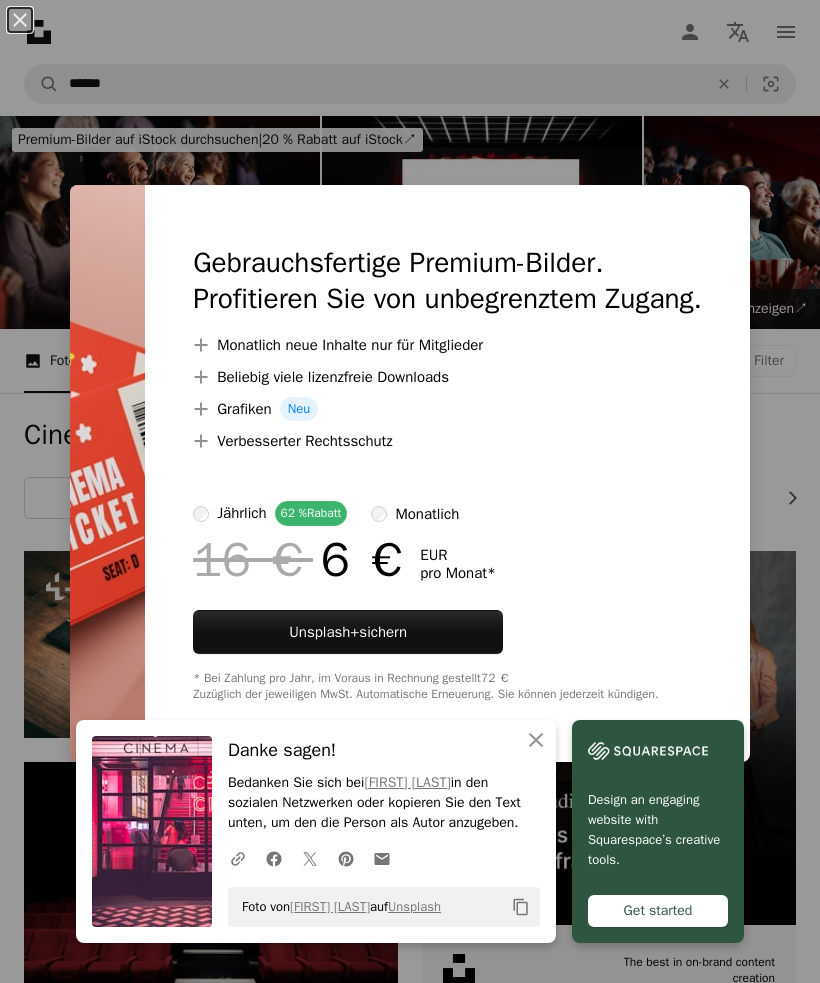 scroll, scrollTop: 2628, scrollLeft: 0, axis: vertical 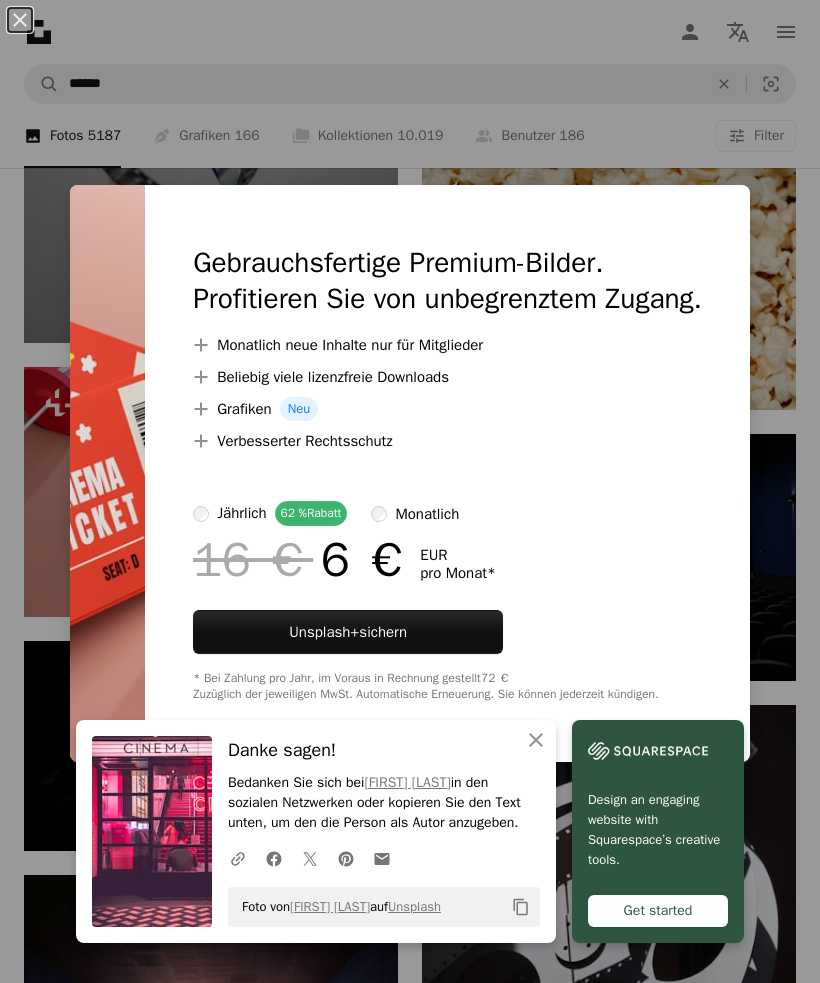 click on "An X shape An X shape Schließen Danke sagen! Bedanken Sie sich bei [PERSON] in den sozialen Netzwerken oder kopieren Sie den Text unten, um den die Person als Autor anzugeben. A URL sharing icon (chains) Facebook icon X (formerly Twitter) icon Pinterest icon An envelope Foto von [PERSON] auf Unsplash
Copy content Design an engaging website with Squarespace’s creative tools. Get started Gebrauchsfertige Premium-Bilder. Profitieren Sie von unbegrenztem Zugang. A plus sign Monatlich neue Inhalte nur für Mitglieder A plus sign Beliebig viele lizenzfreie Downloads A plus sign Grafiken  Neu A plus sign Verbesserter Rechtsschutz jährlich 62 %  Rabatt monatlich 16 €   6 € EUR pro Monat * Unsplash+  sichern * Bei Zahlung pro Jahr, im Voraus in Rechnung gestellt  72 € Zuzüglich der jeweiligen MwSt. Automatische Erneuerung. Sie können jederzeit kündigen." at bounding box center [410, 491] 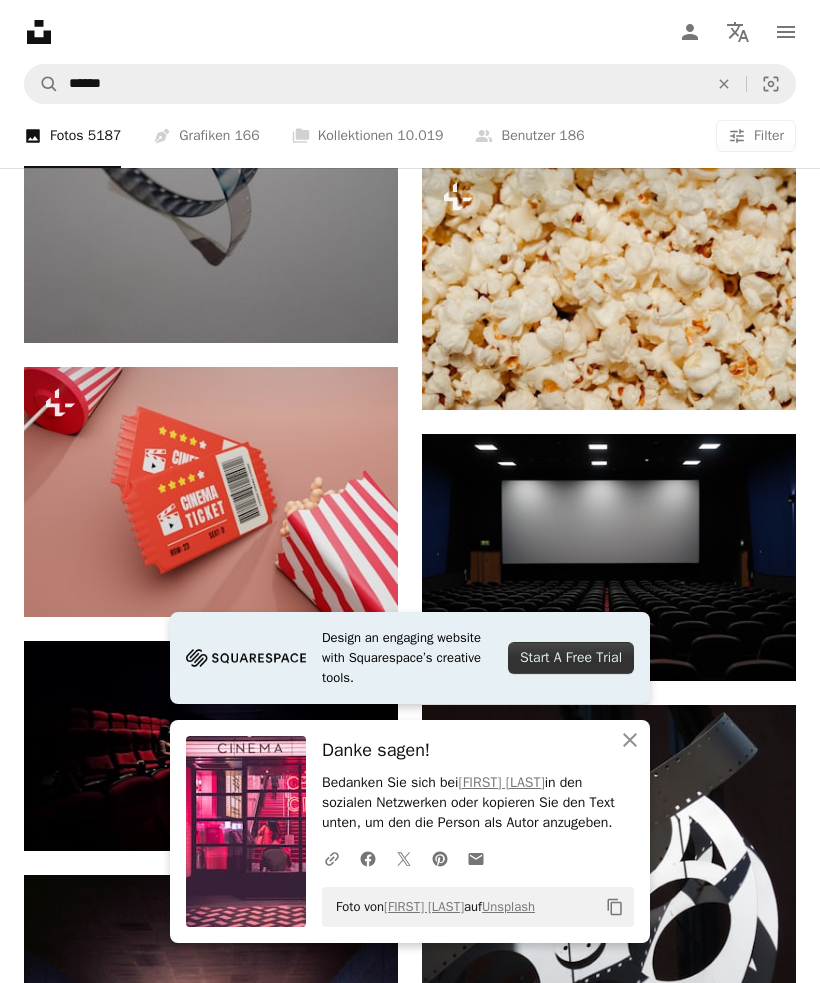 scroll, scrollTop: 2689, scrollLeft: 0, axis: vertical 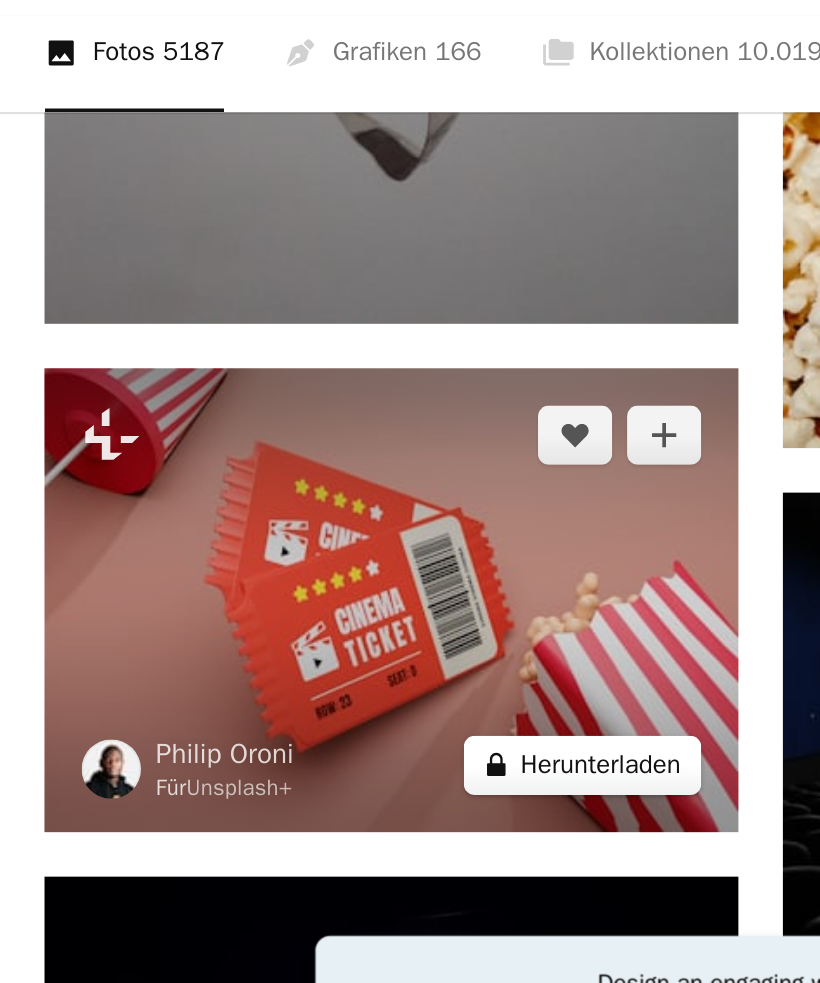 click on "A lock Herunterladen" at bounding box center [314, 520] 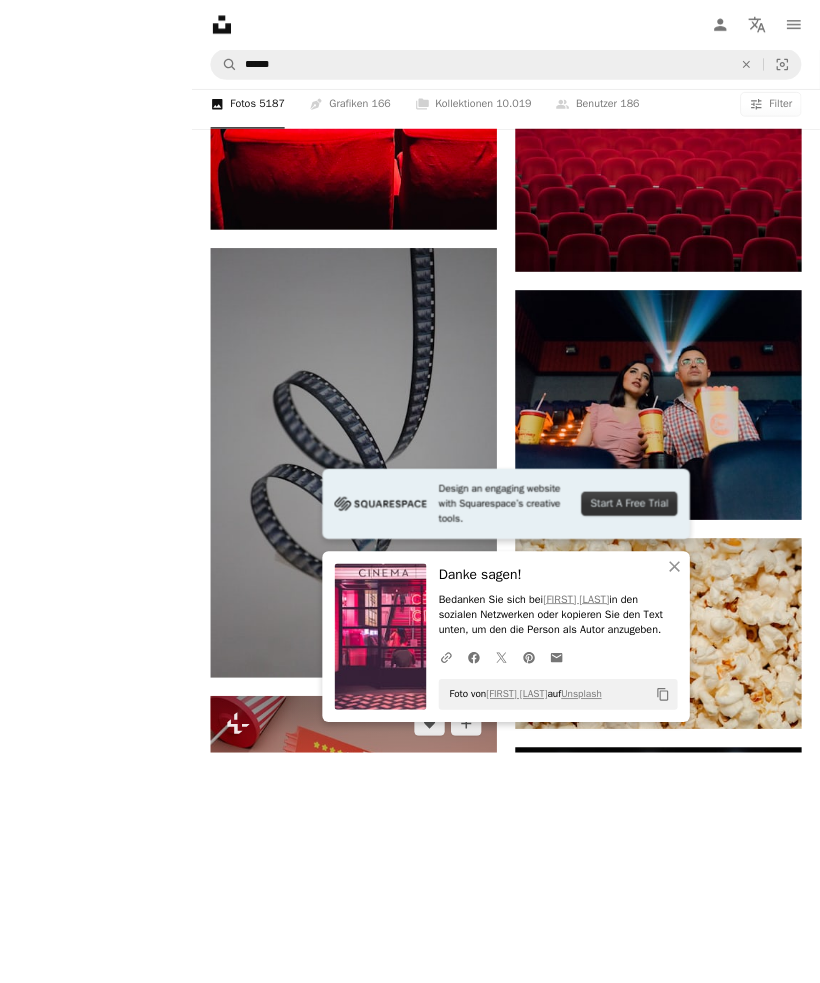scroll, scrollTop: 2510, scrollLeft: 0, axis: vertical 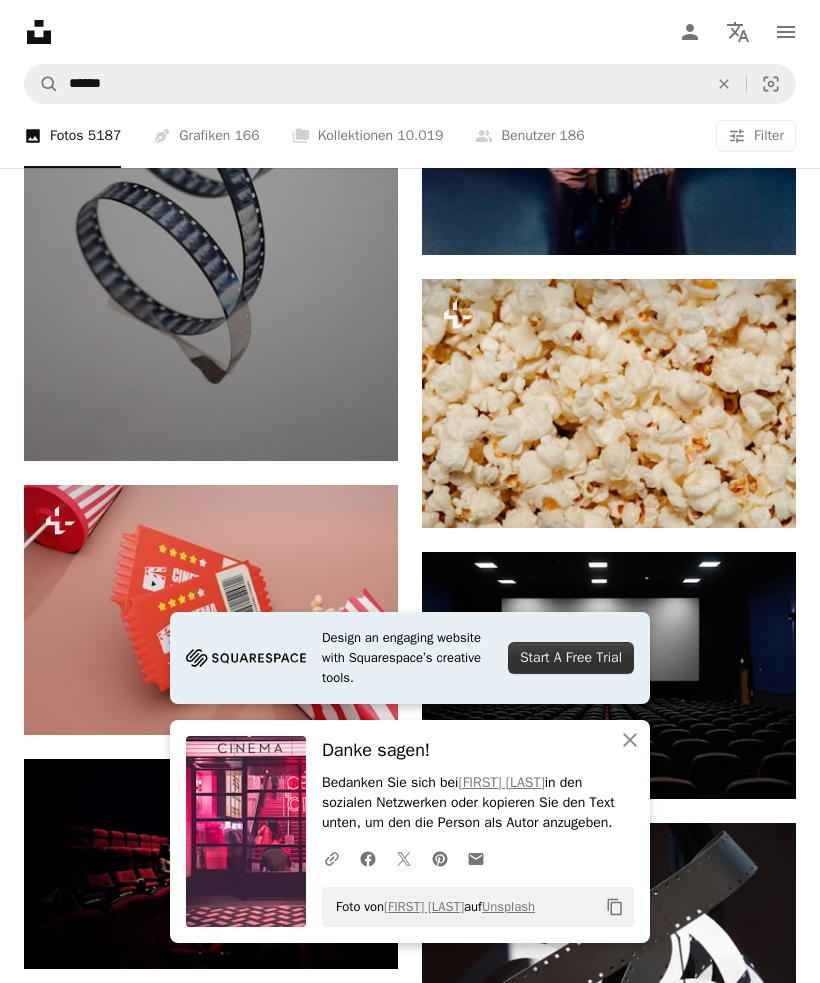 click on "An X shape Design an engaging website with Squarespace’s creative tools. Start A Free Trial An X shape Schließen Danke sagen! Bedanken Sie sich bei [PERSON] in den sozialen Netzwerken oder kopieren Sie den Text unten, um den die Person als Autor anzugeben. A URL sharing icon (chains) Facebook icon X (formerly Twitter) icon Pinterest icon An envelope Foto von [PERSON] auf Unsplash
Copy content Gebrauchsfertige Premium-Bilder. Profitieren Sie von unbegrenztem Zugang. A plus sign Monatlich neue Inhalte nur für Mitglieder A plus sign Beliebig viele lizenzfreie Downloads A plus sign Grafiken  Neu A plus sign Verbesserter Rechtsschutz jährlich 62 %  Rabatt monatlich 16 €   6 € EUR pro Monat * Unsplash+  sichern * Bei Zahlung pro Jahr, im Voraus in Rechnung gestellt  72 € Zuzüglich der jeweiligen MwSt. Automatische Erneuerung. Sie können jederzeit kündigen." at bounding box center (410, 3177) 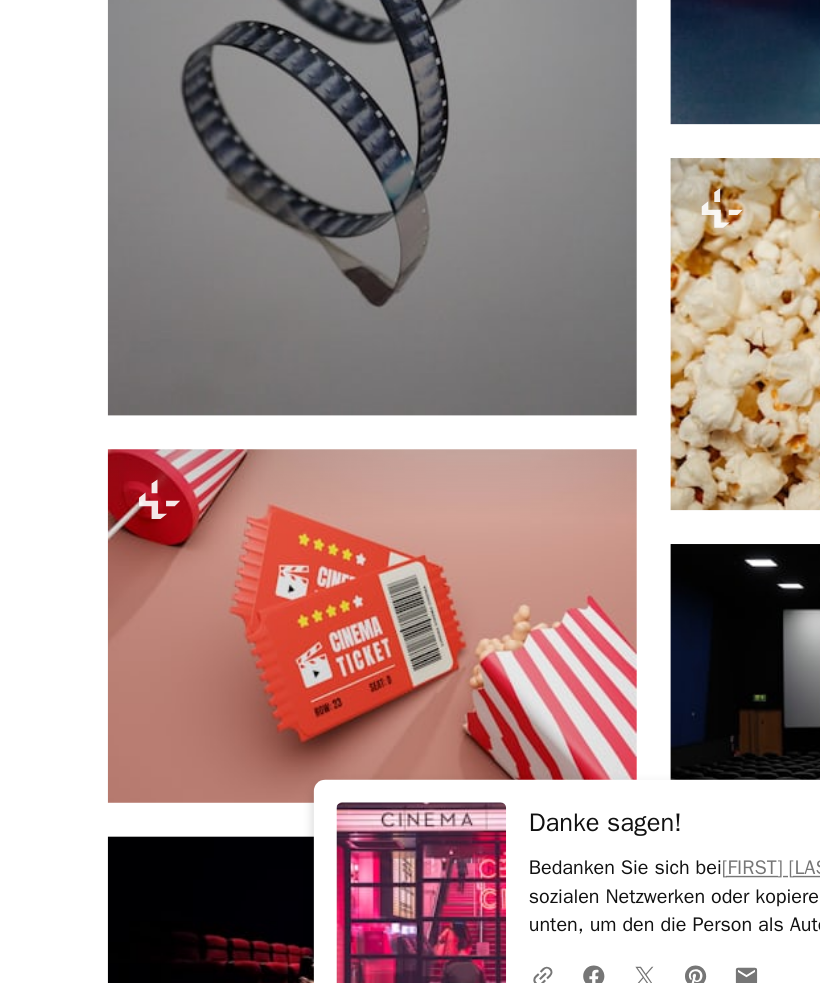 scroll, scrollTop: 2142, scrollLeft: 0, axis: vertical 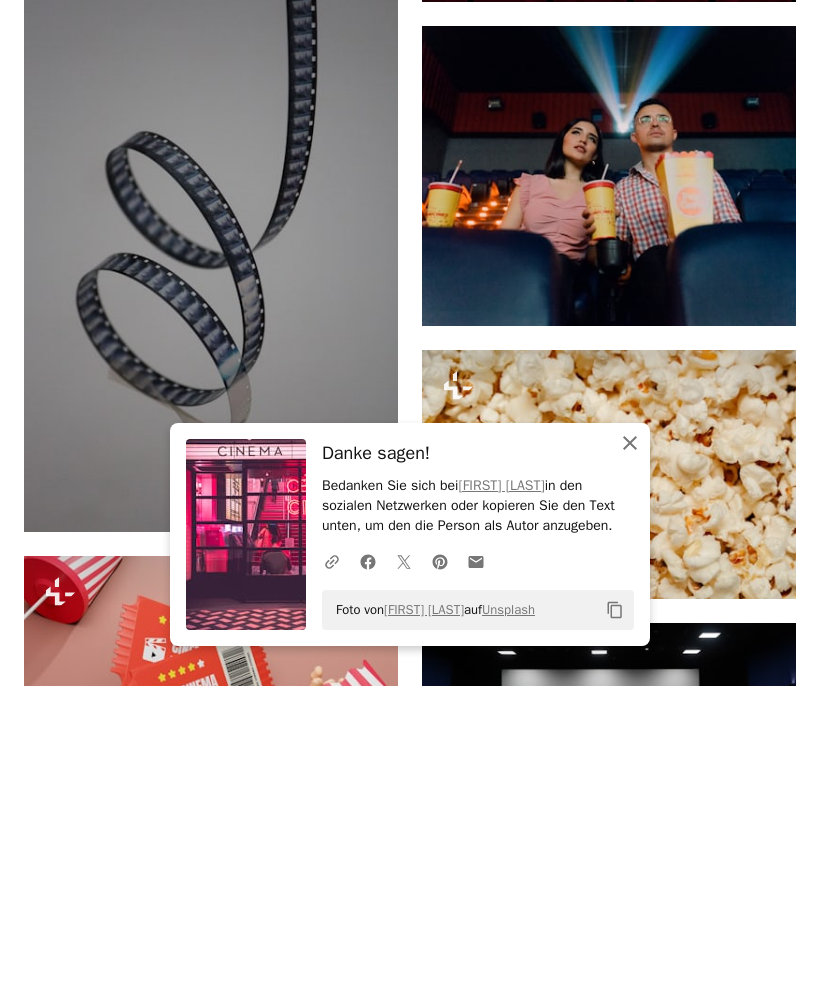 click 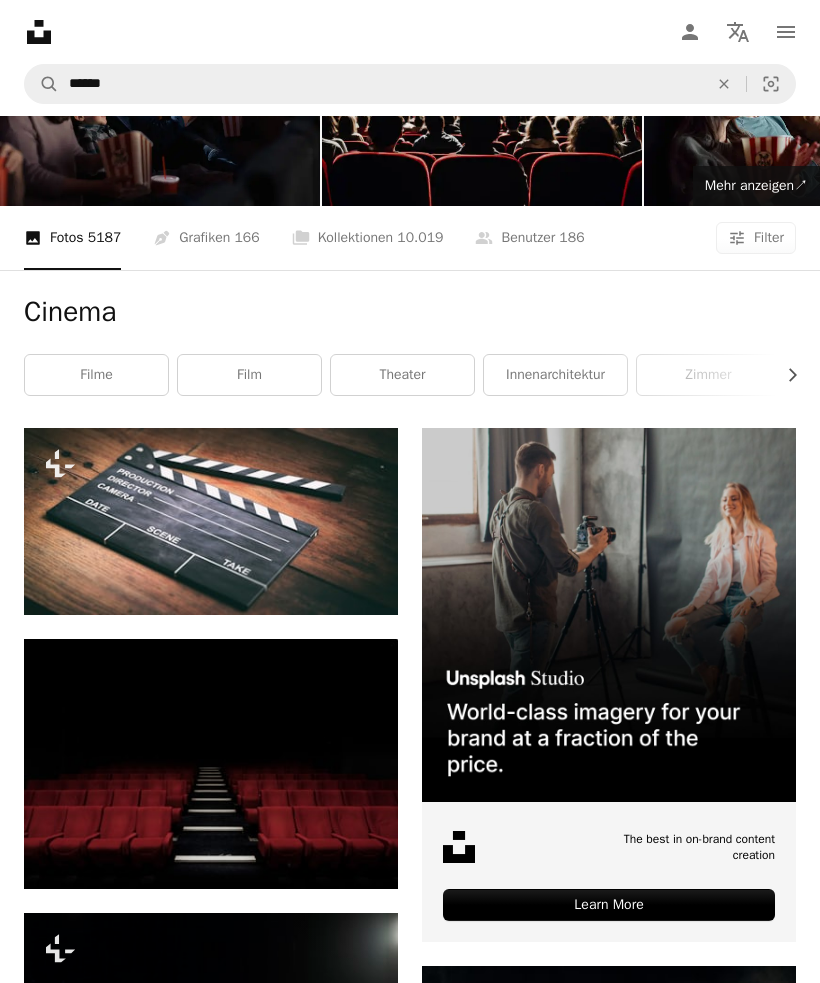 scroll, scrollTop: 0, scrollLeft: 0, axis: both 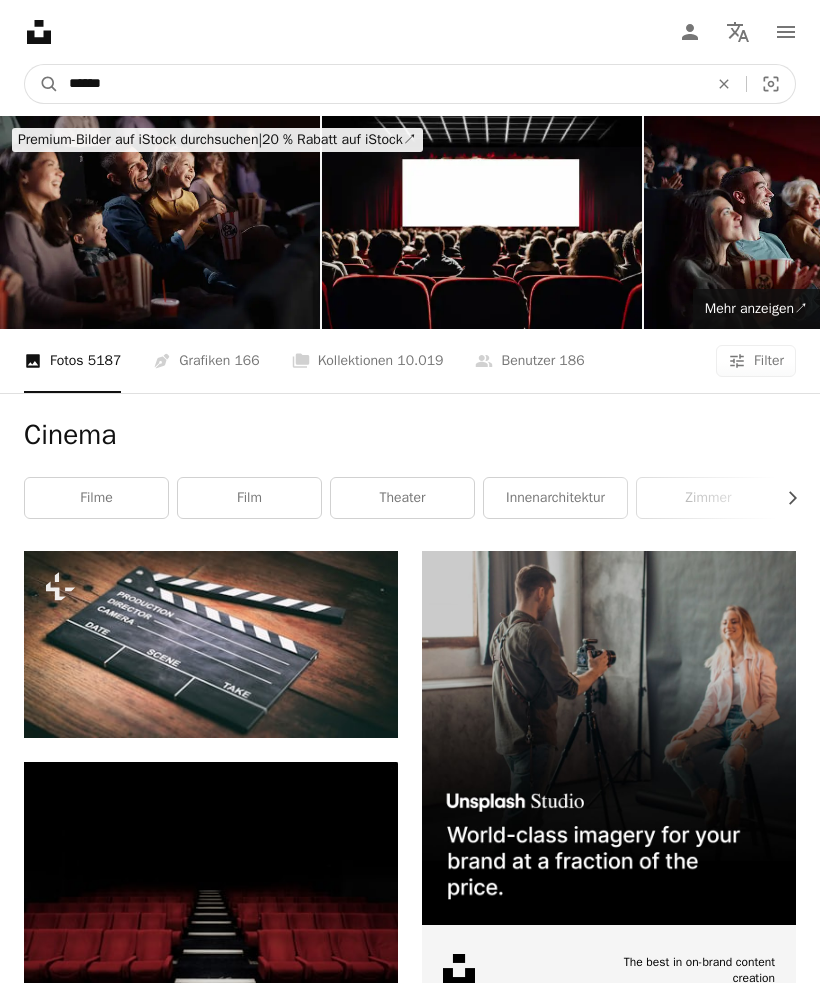 click on "******" at bounding box center (380, 84) 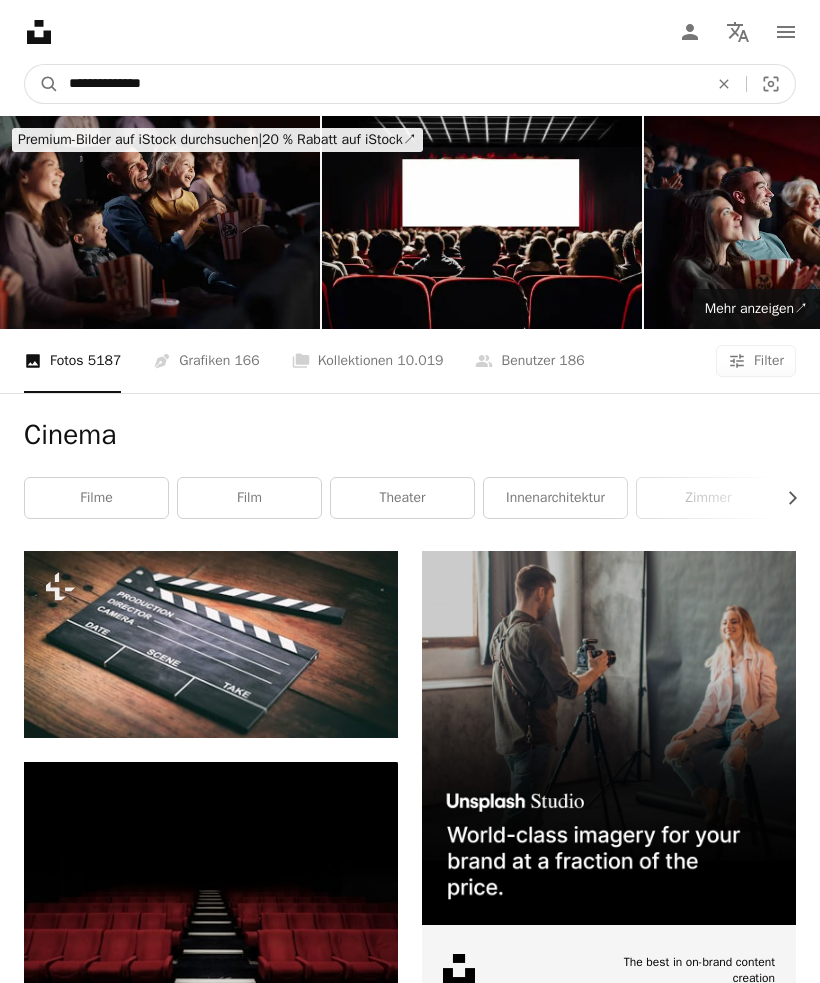 type on "**********" 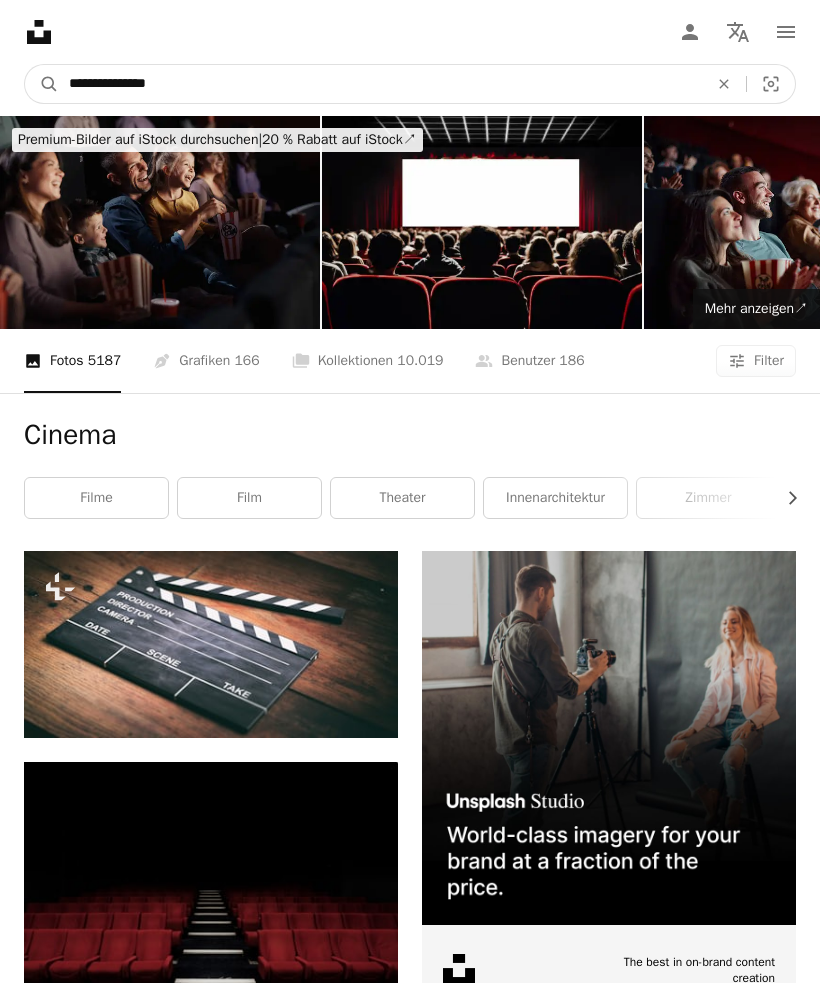 click on "A magnifying glass" at bounding box center (42, 84) 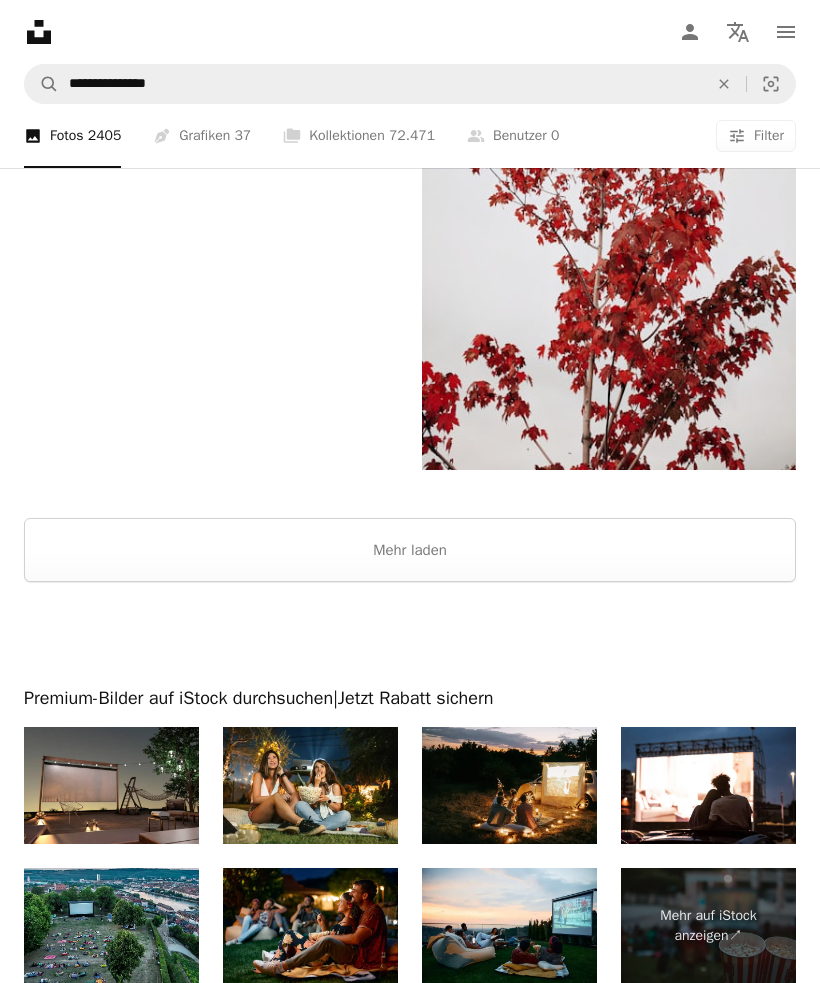 scroll, scrollTop: 4449, scrollLeft: 0, axis: vertical 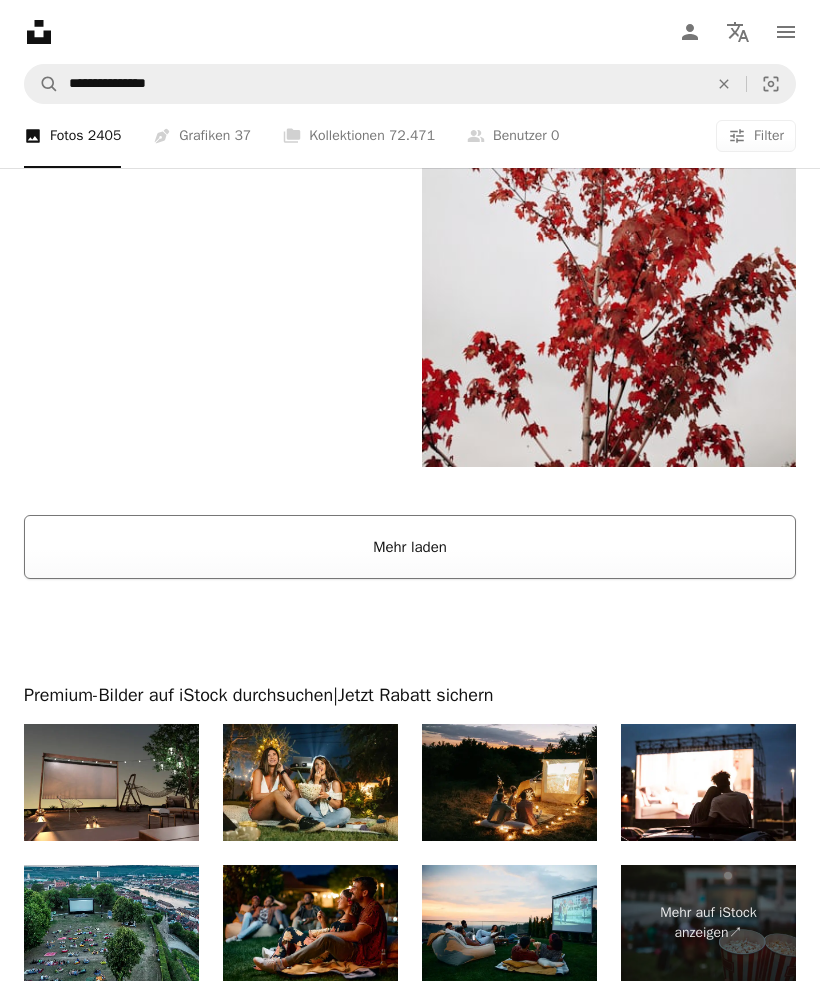 click on "Mehr laden" at bounding box center (410, 547) 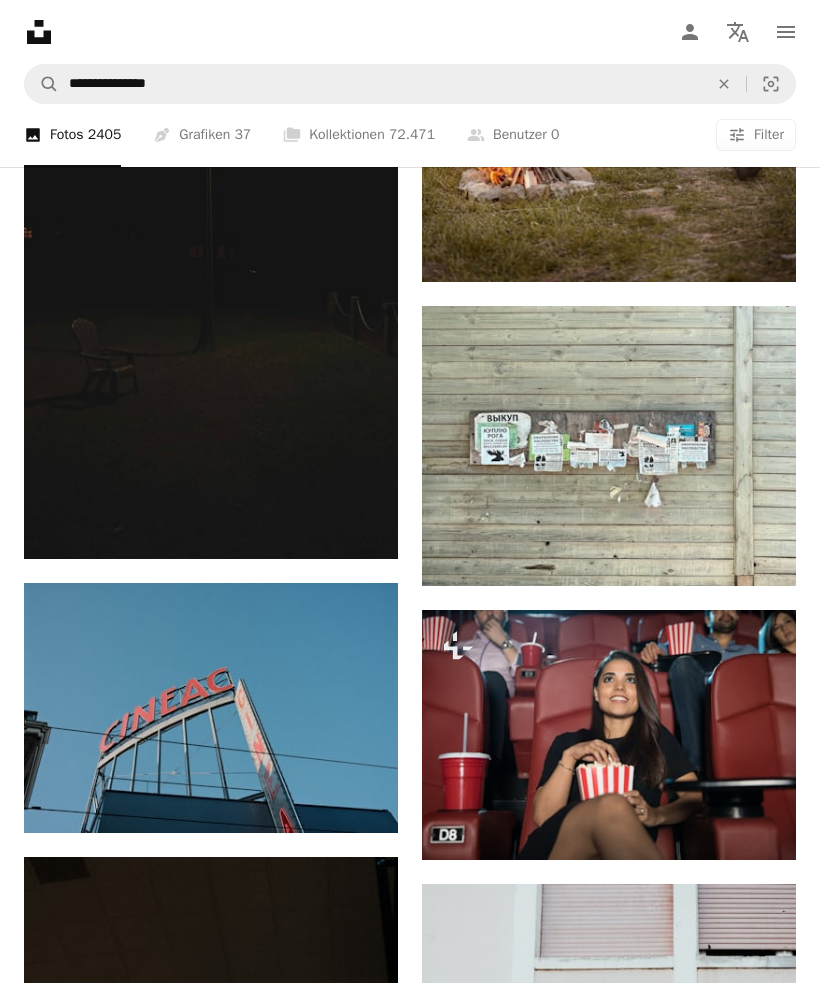 scroll, scrollTop: 12883, scrollLeft: 0, axis: vertical 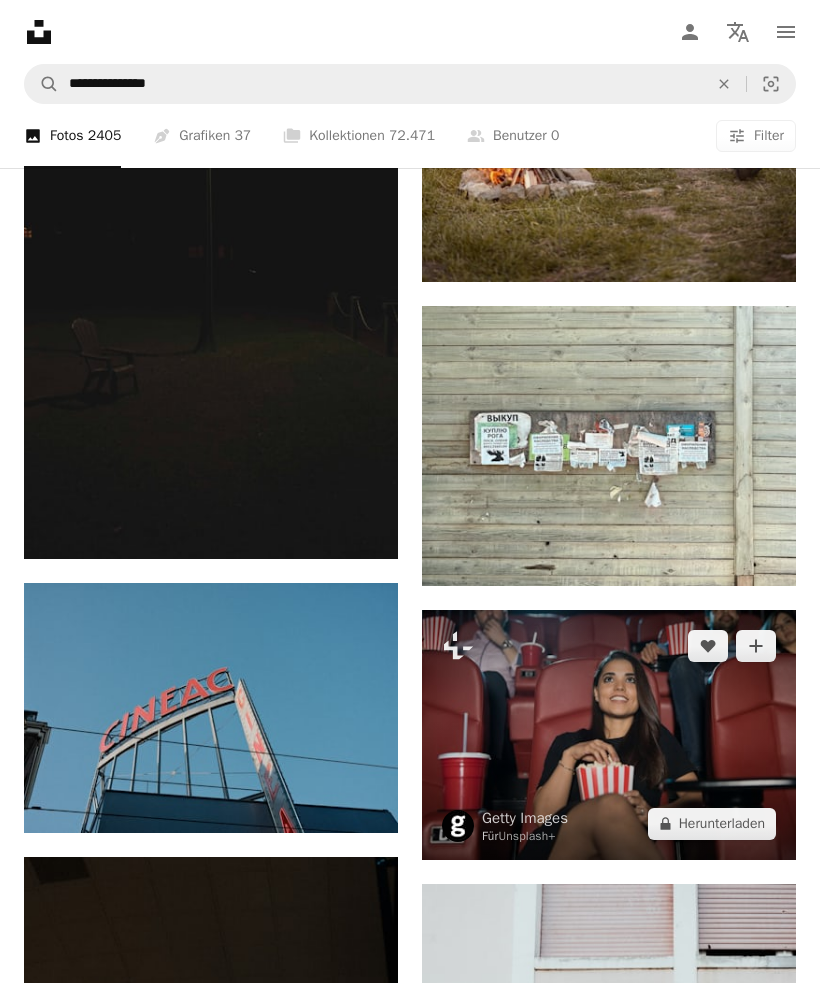click at bounding box center (609, 735) 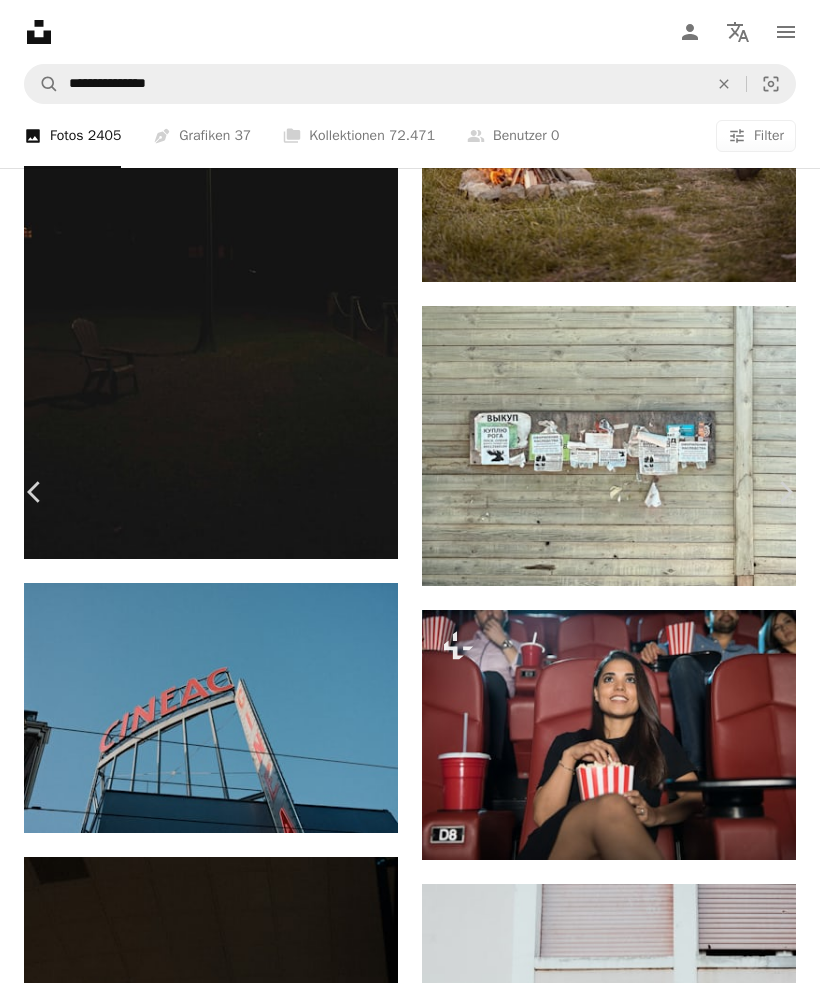 click on "A lock Herunterladen" at bounding box center [646, 4522] 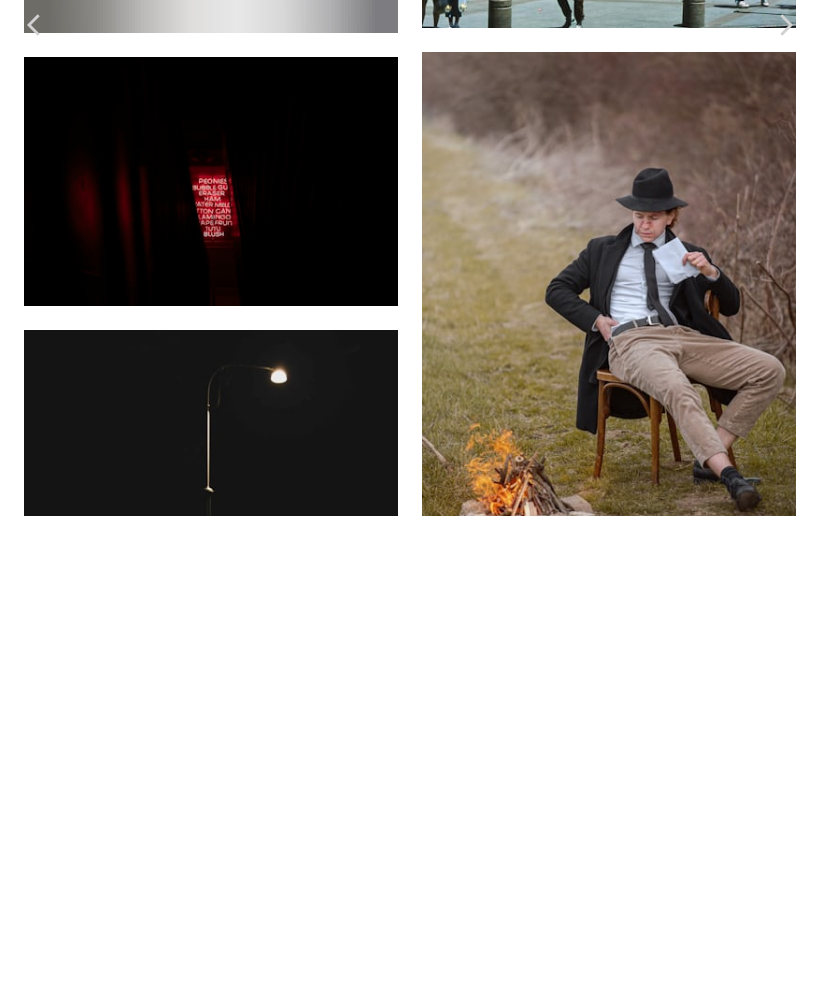 scroll, scrollTop: 12551, scrollLeft: 0, axis: vertical 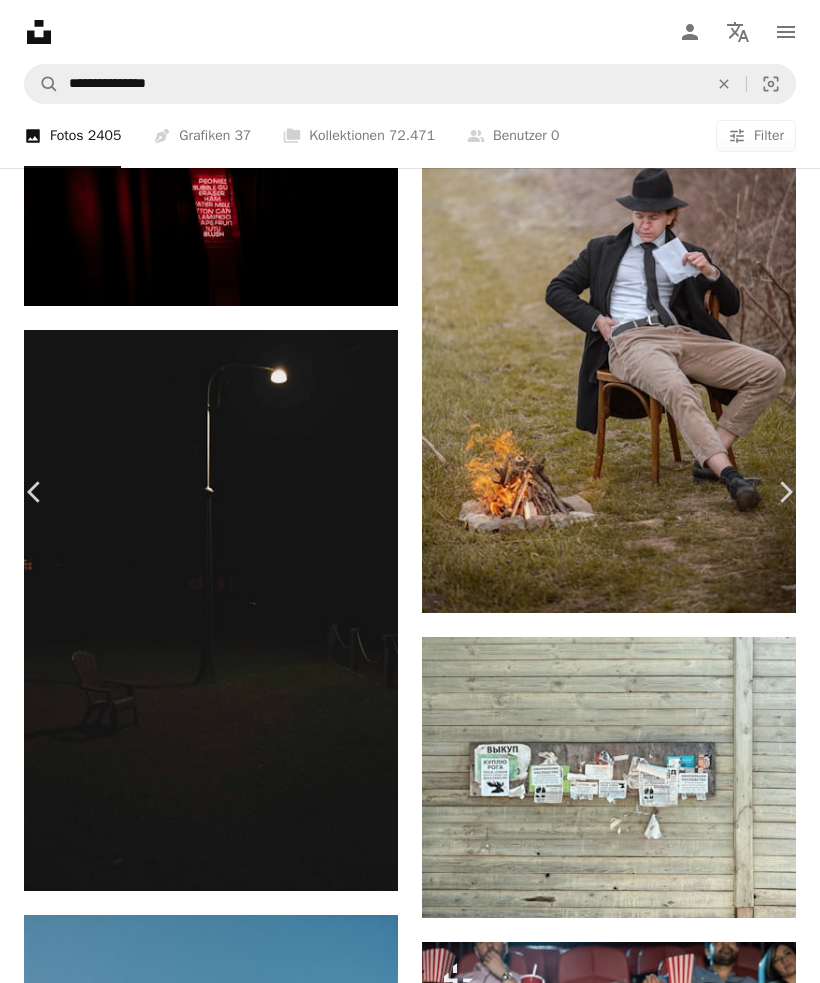 click at bounding box center (563, 5579) 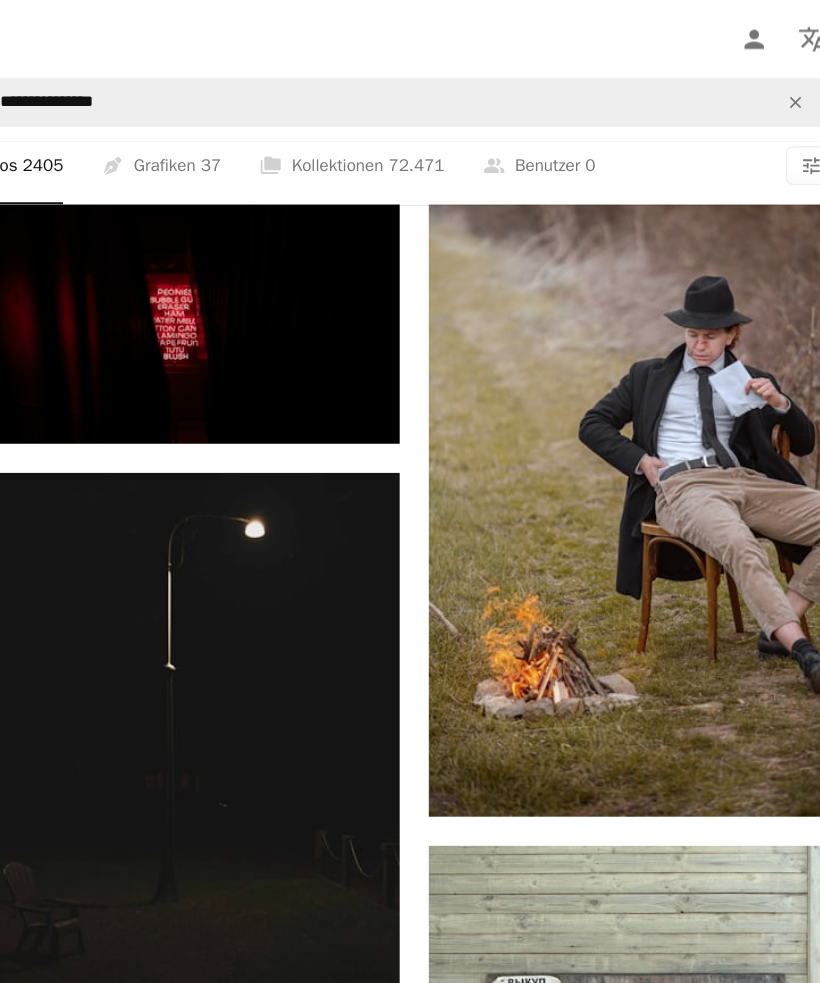 scroll, scrollTop: 12490, scrollLeft: 0, axis: vertical 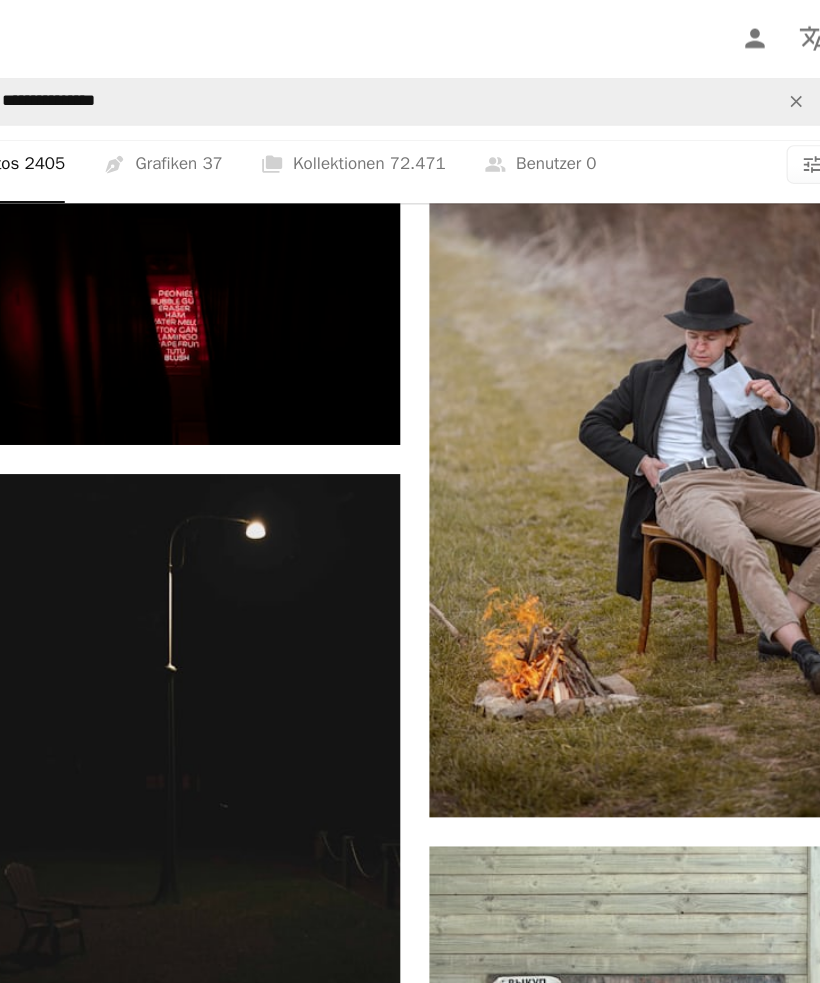 click at bounding box center (563, 5313) 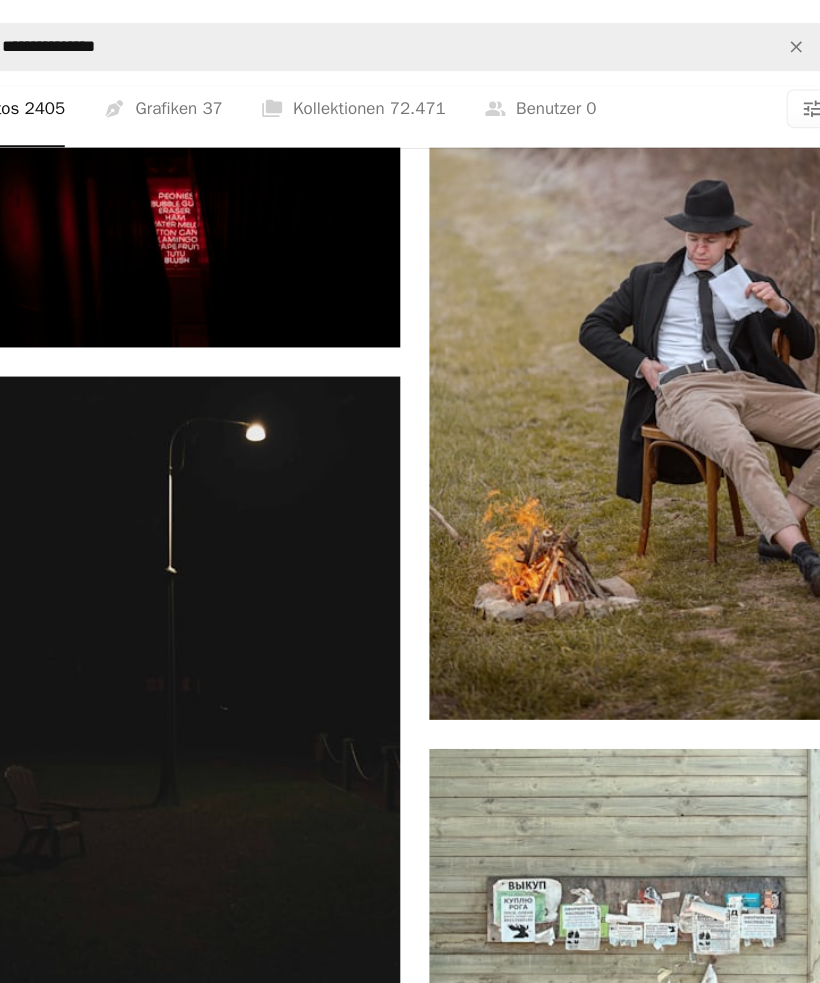 scroll, scrollTop: 12530, scrollLeft: 0, axis: vertical 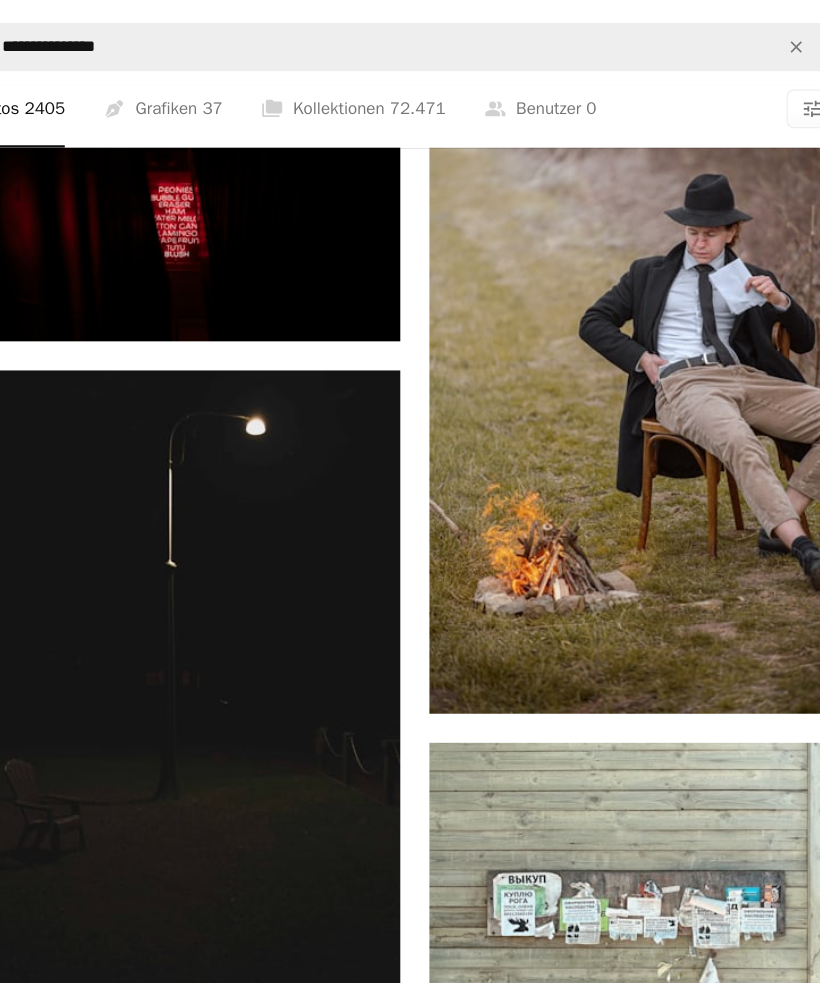 click at bounding box center (563, 5450) 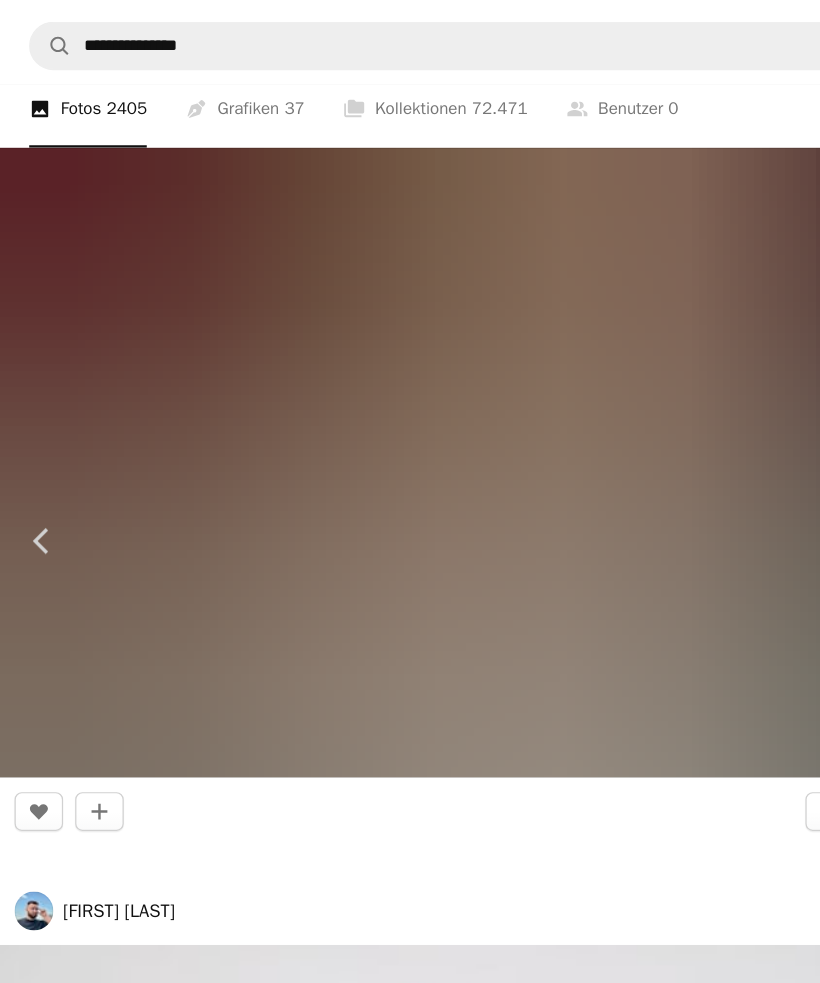 scroll, scrollTop: 17238, scrollLeft: 0, axis: vertical 